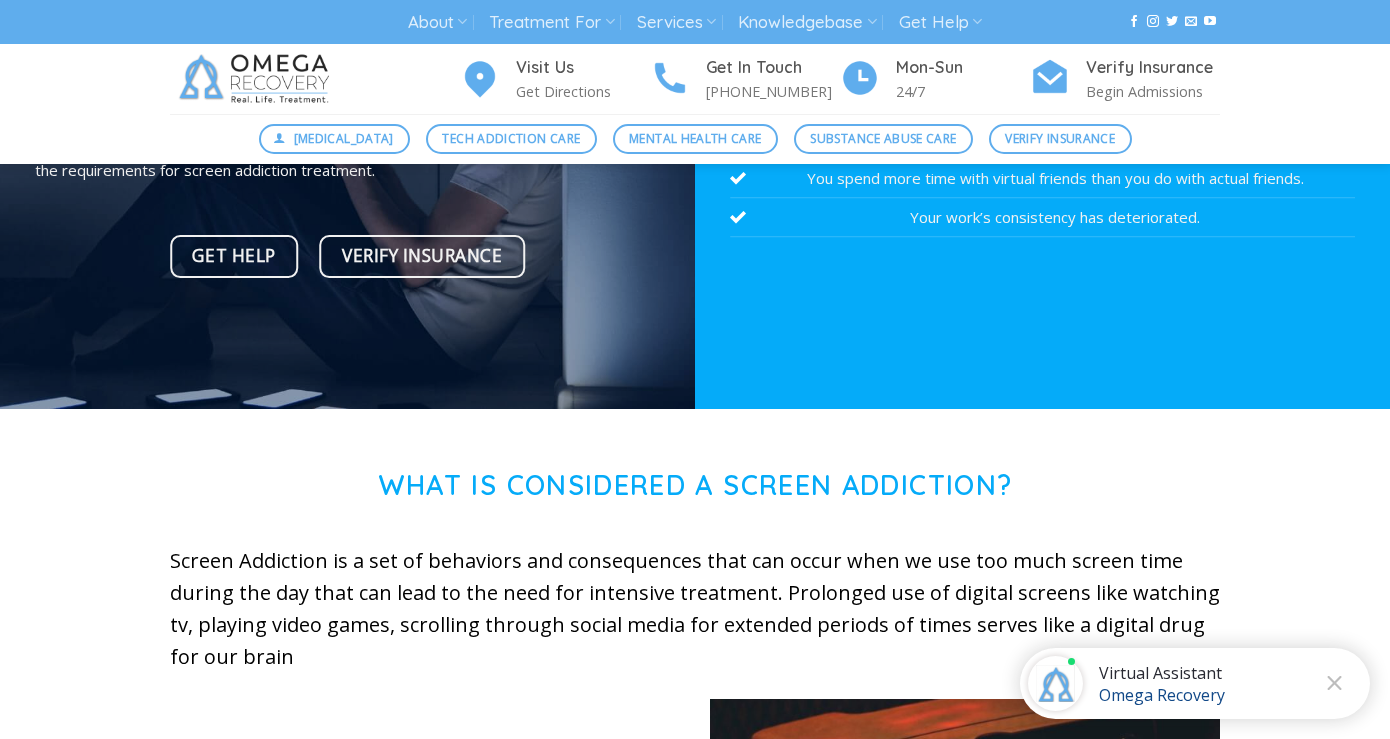 scroll, scrollTop: 380, scrollLeft: 0, axis: vertical 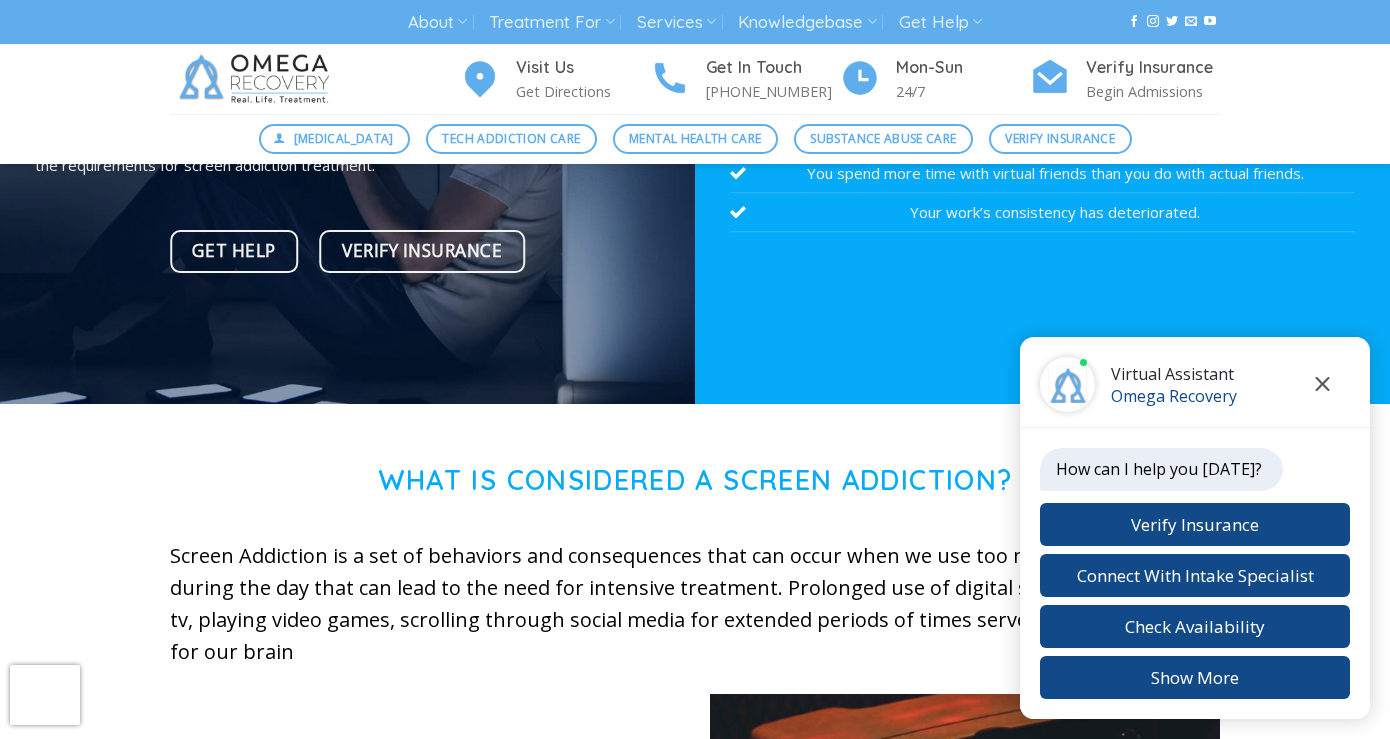 click 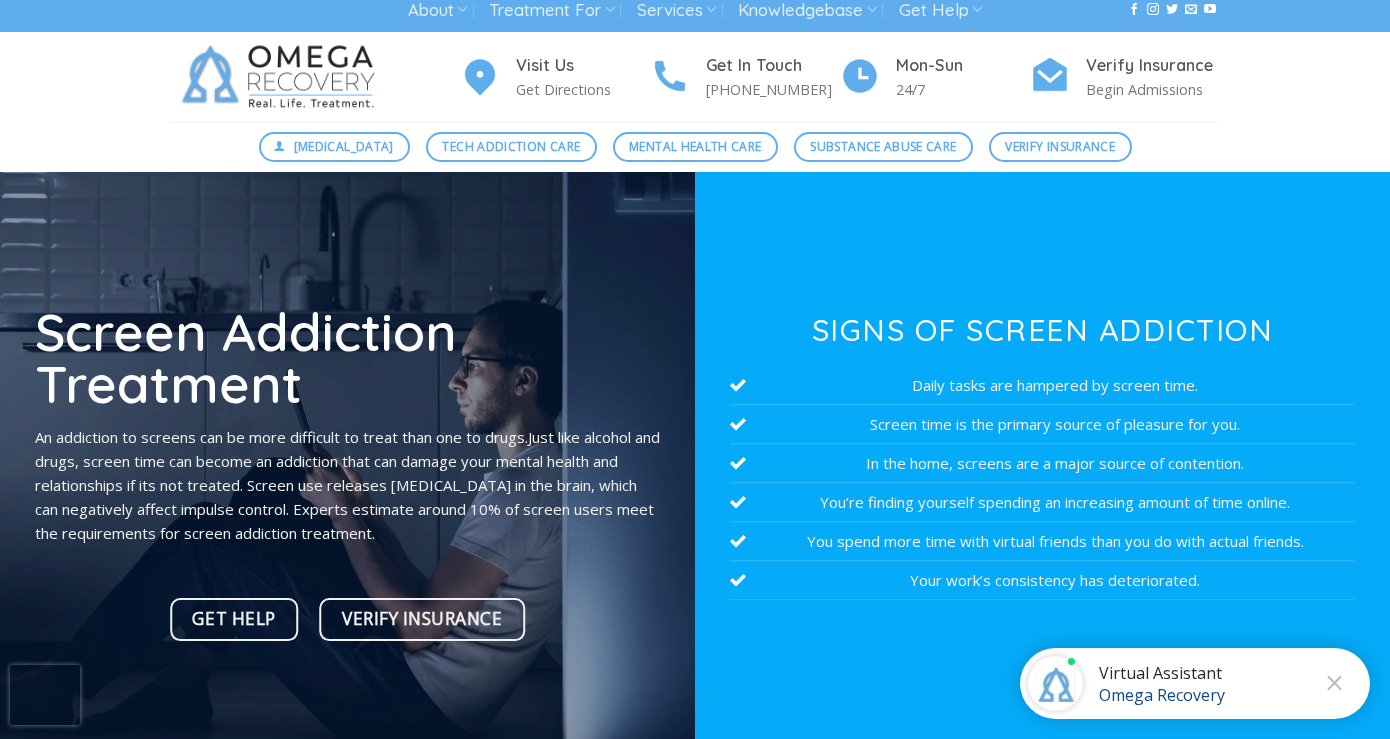 scroll, scrollTop: 0, scrollLeft: 0, axis: both 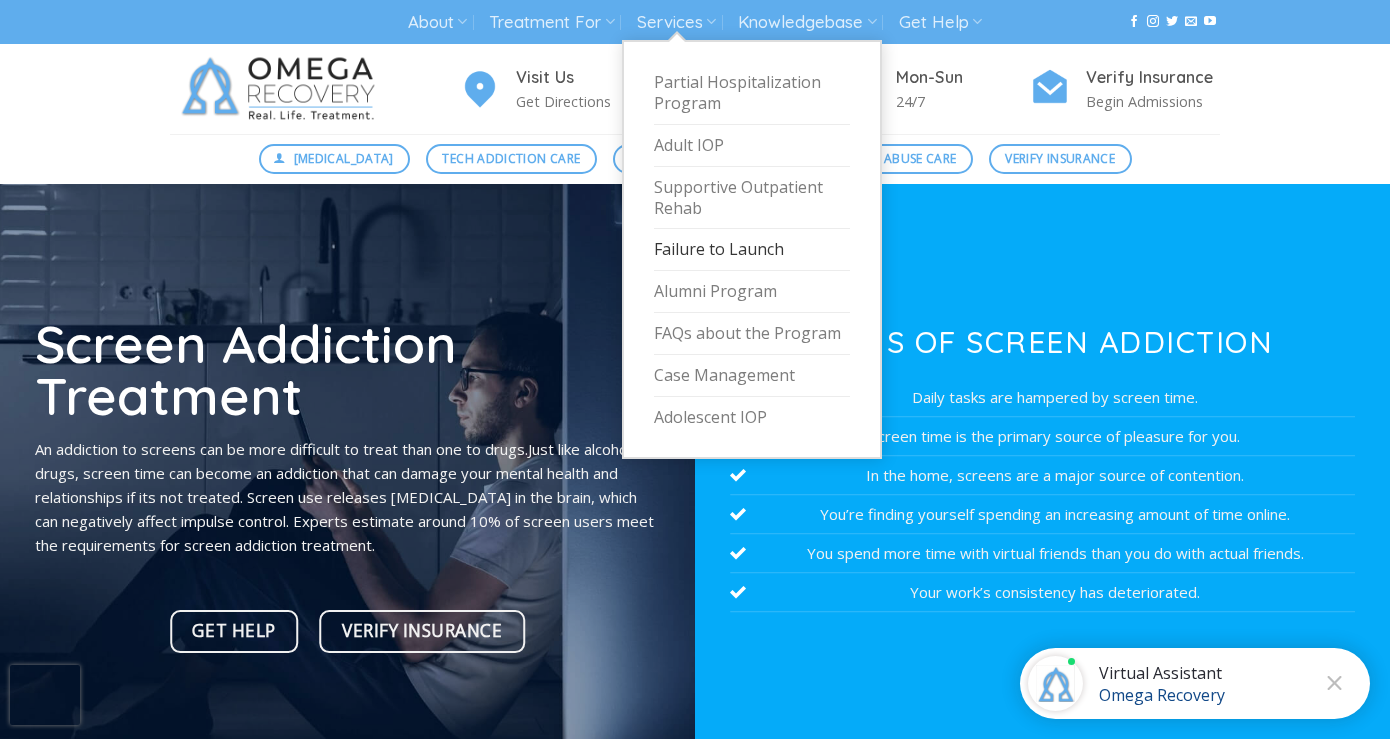 click on "Failure to Launch" at bounding box center [752, 250] 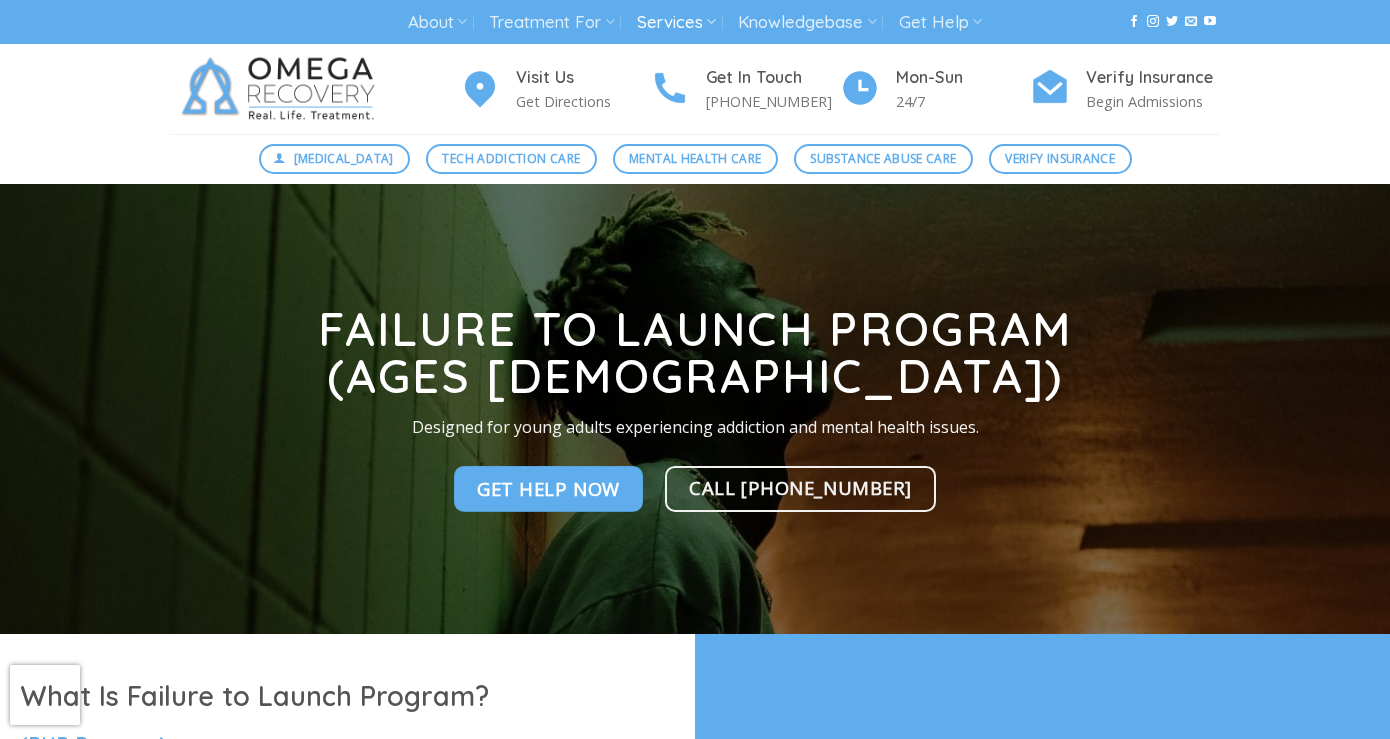 scroll, scrollTop: 0, scrollLeft: 0, axis: both 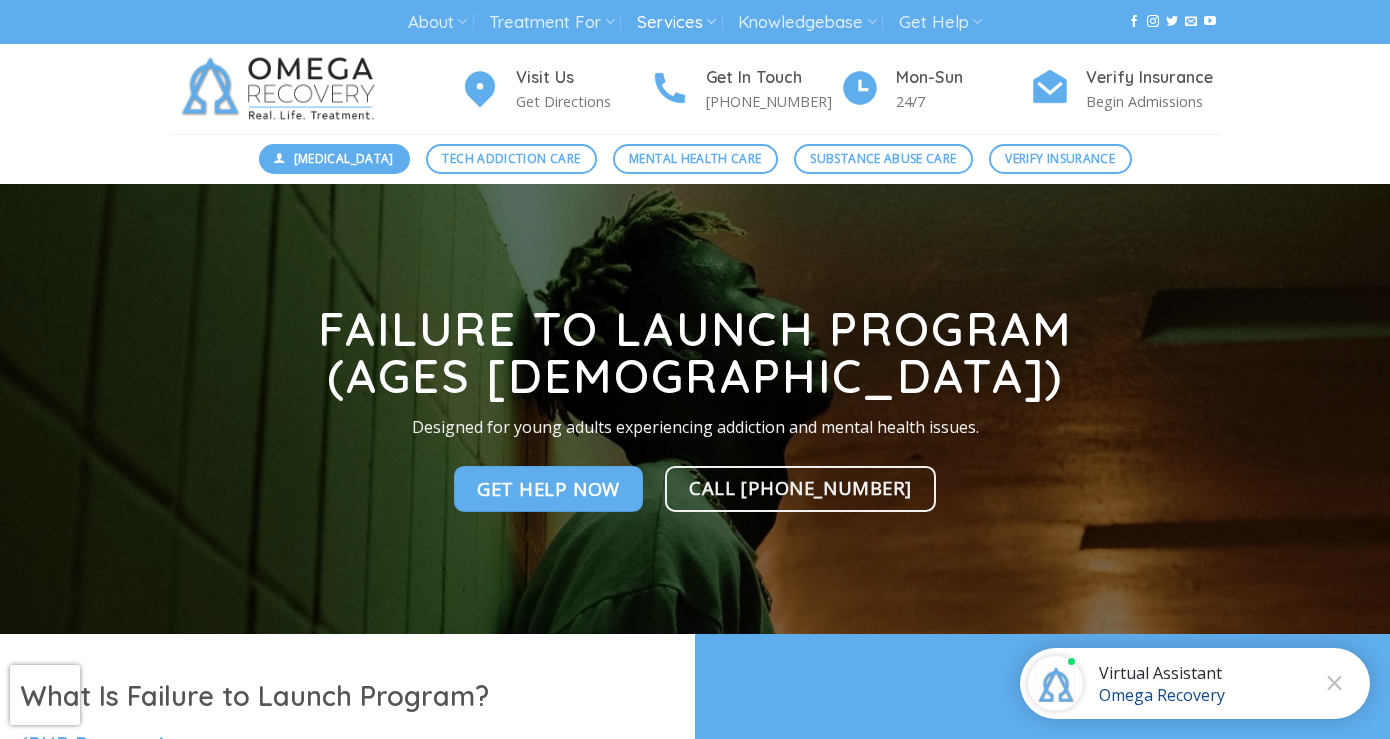 click on "[MEDICAL_DATA]" at bounding box center [344, 158] 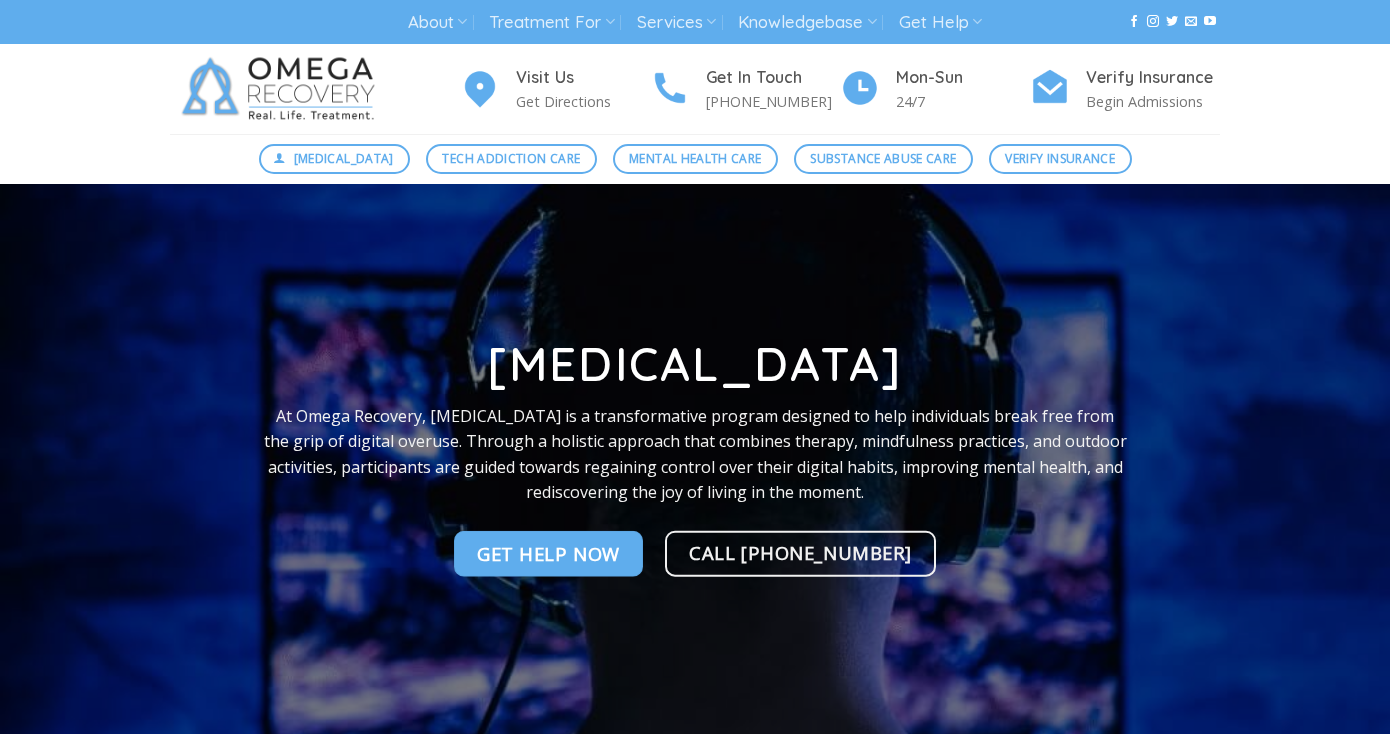 scroll, scrollTop: 160, scrollLeft: 0, axis: vertical 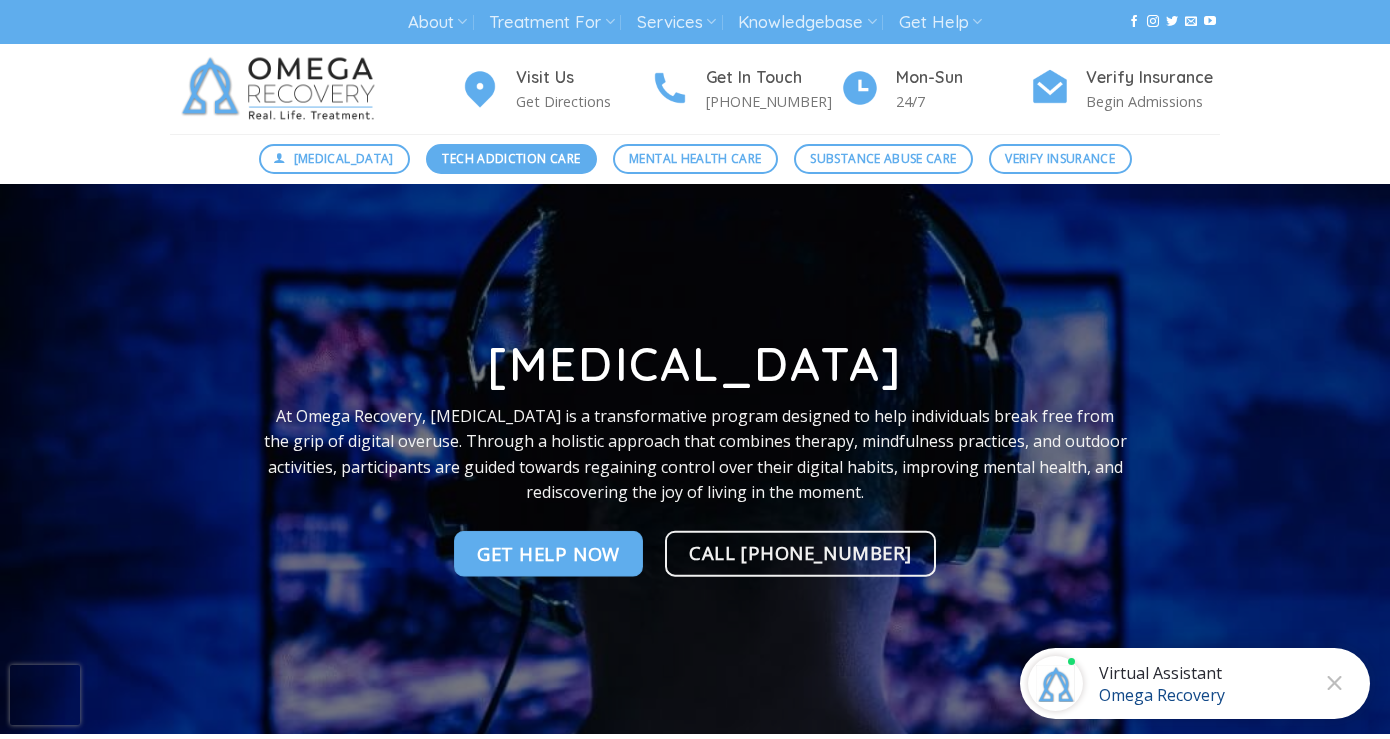 click on "Tech Addiction Care" at bounding box center (511, 158) 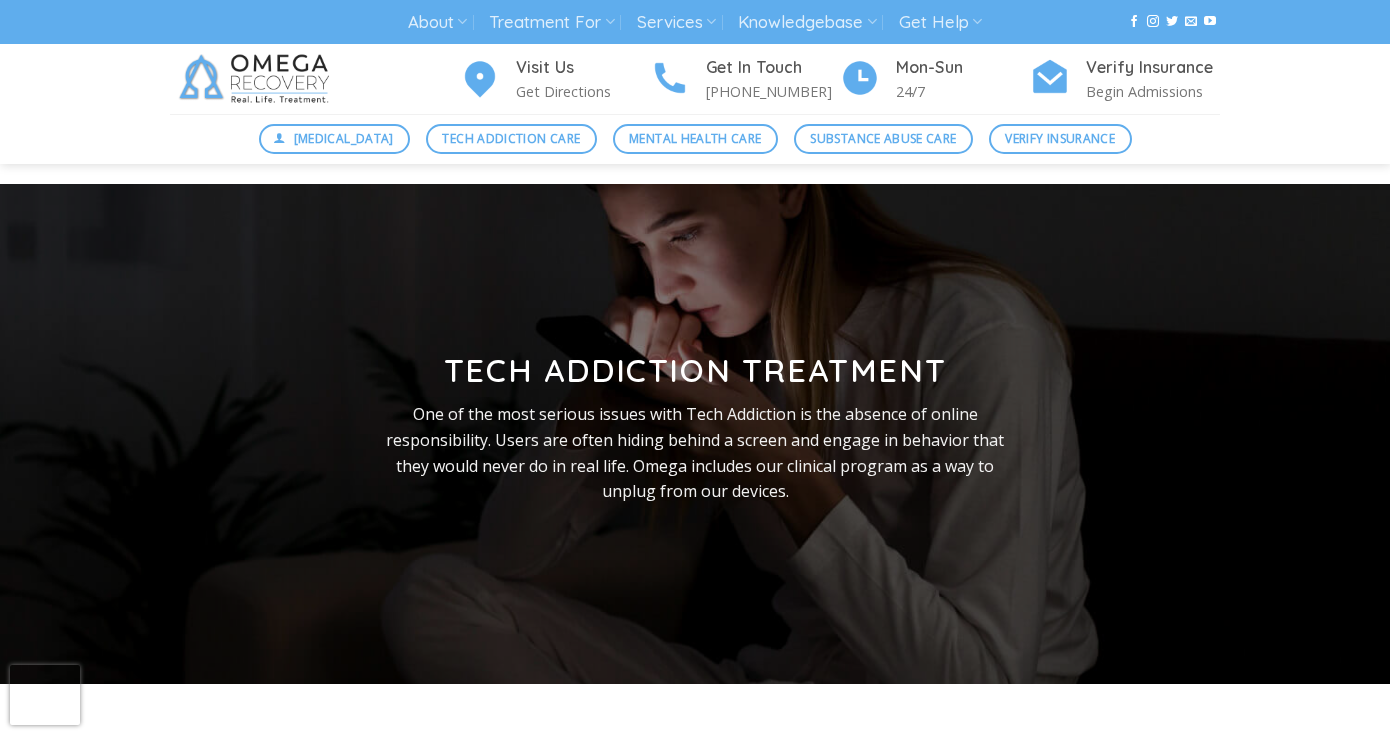 scroll, scrollTop: 657, scrollLeft: 0, axis: vertical 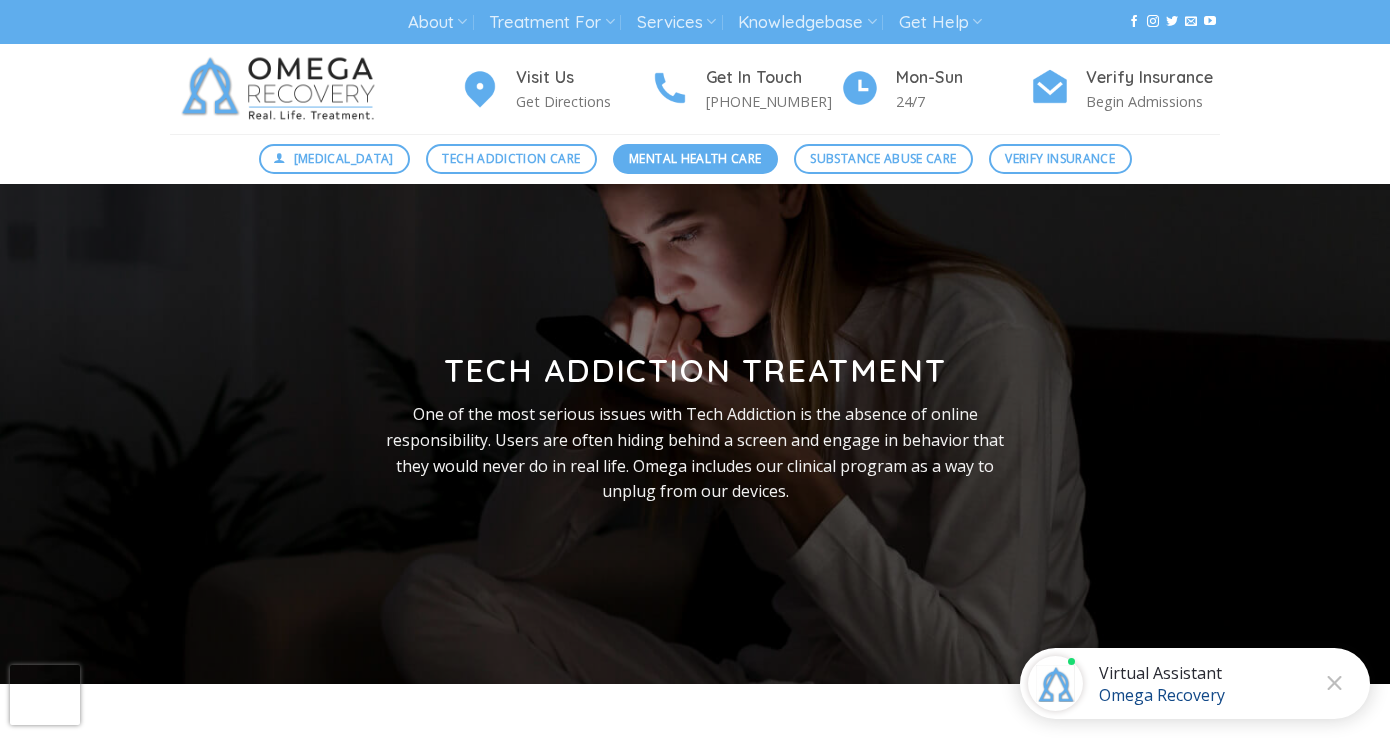 click on "Mental Health Care" at bounding box center (695, 159) 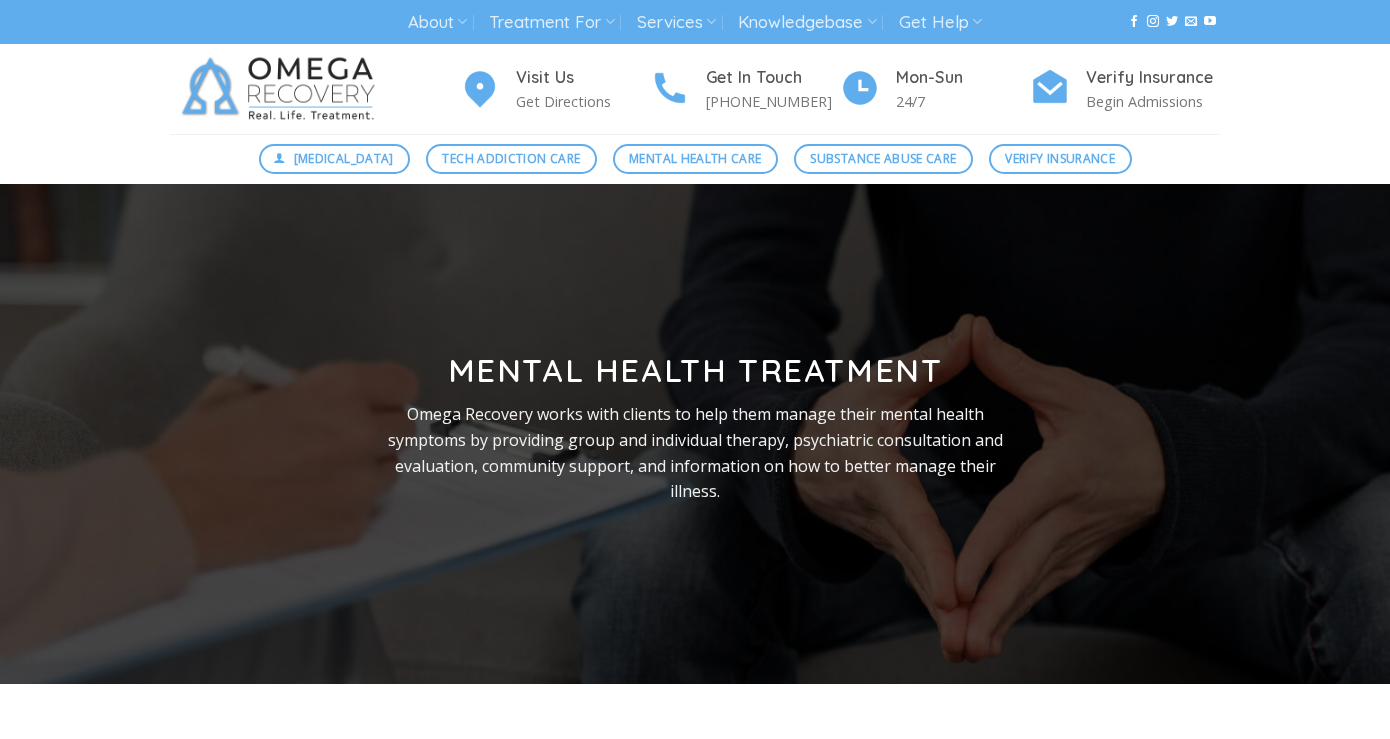 scroll, scrollTop: 0, scrollLeft: 0, axis: both 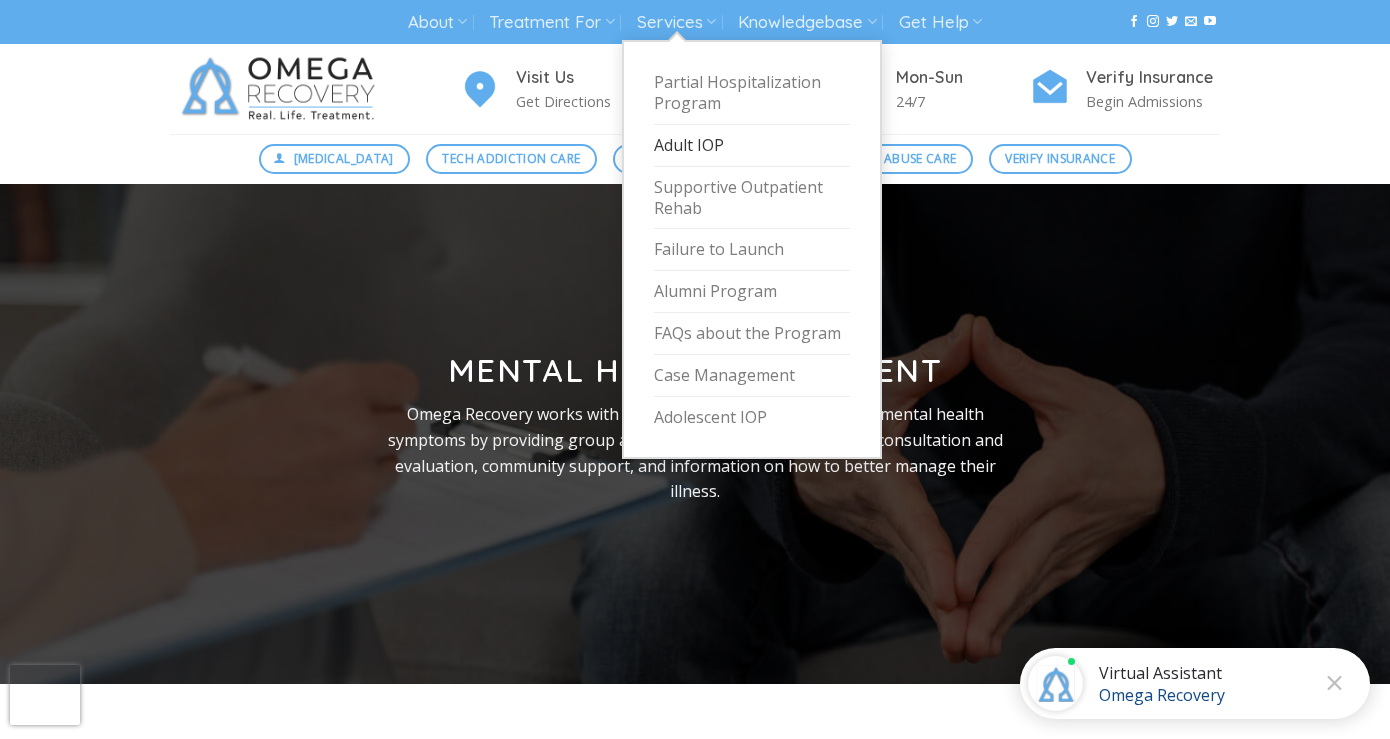 click on "Adult IOP" at bounding box center [752, 146] 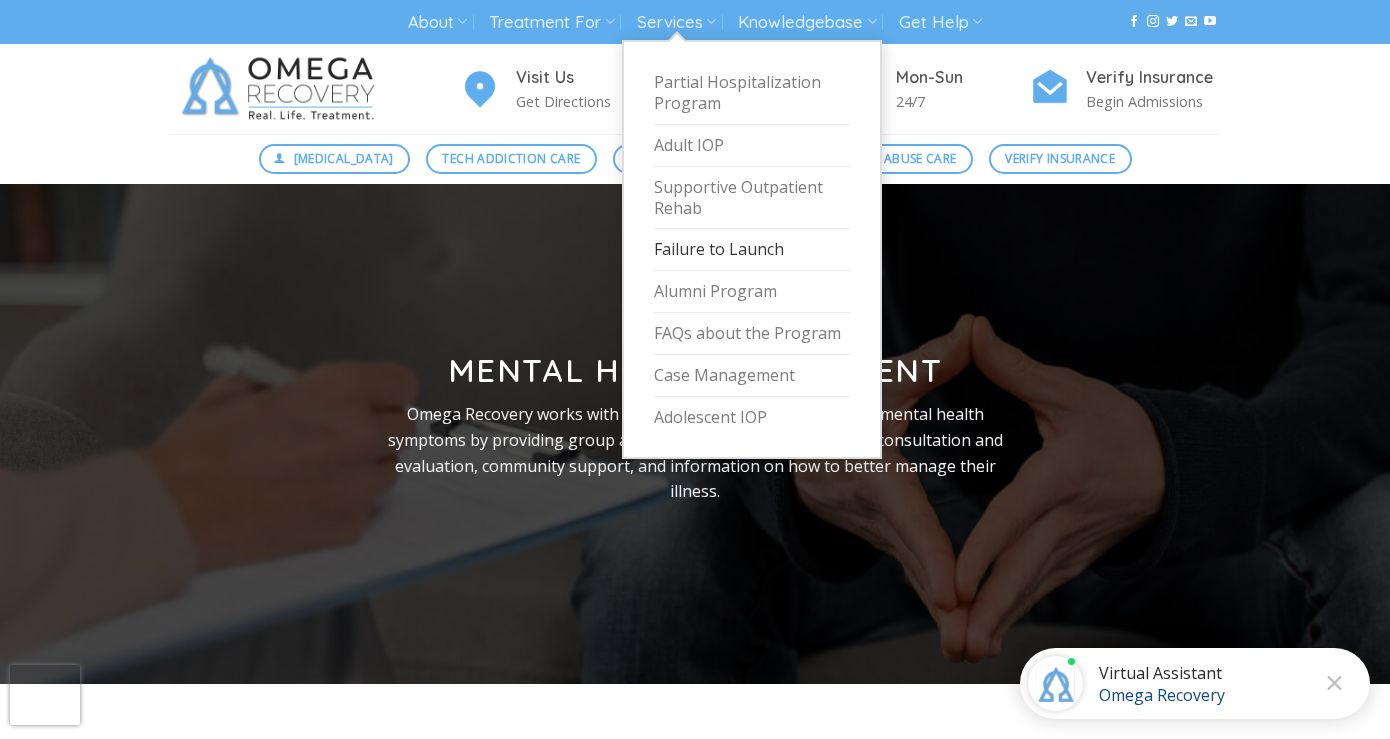 click on "Failure to Launch" at bounding box center [752, 250] 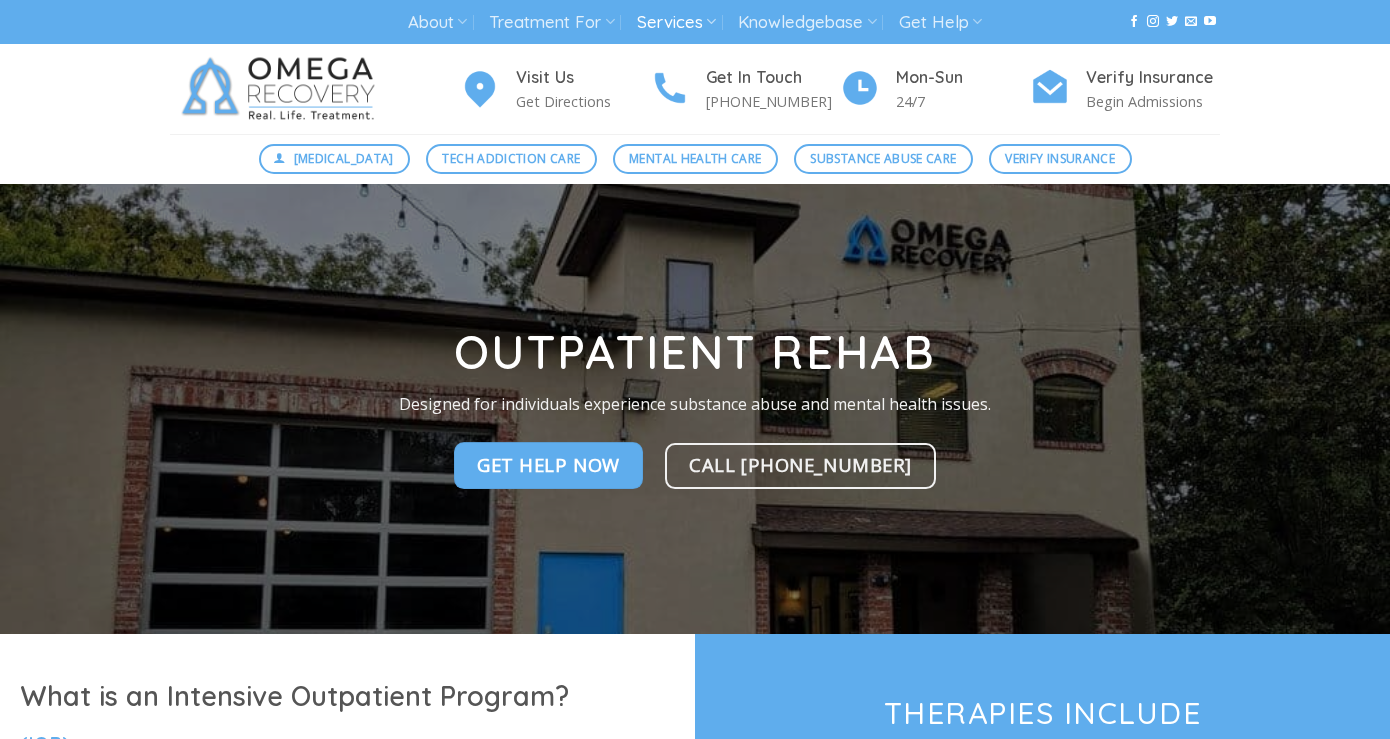 scroll, scrollTop: 0, scrollLeft: 0, axis: both 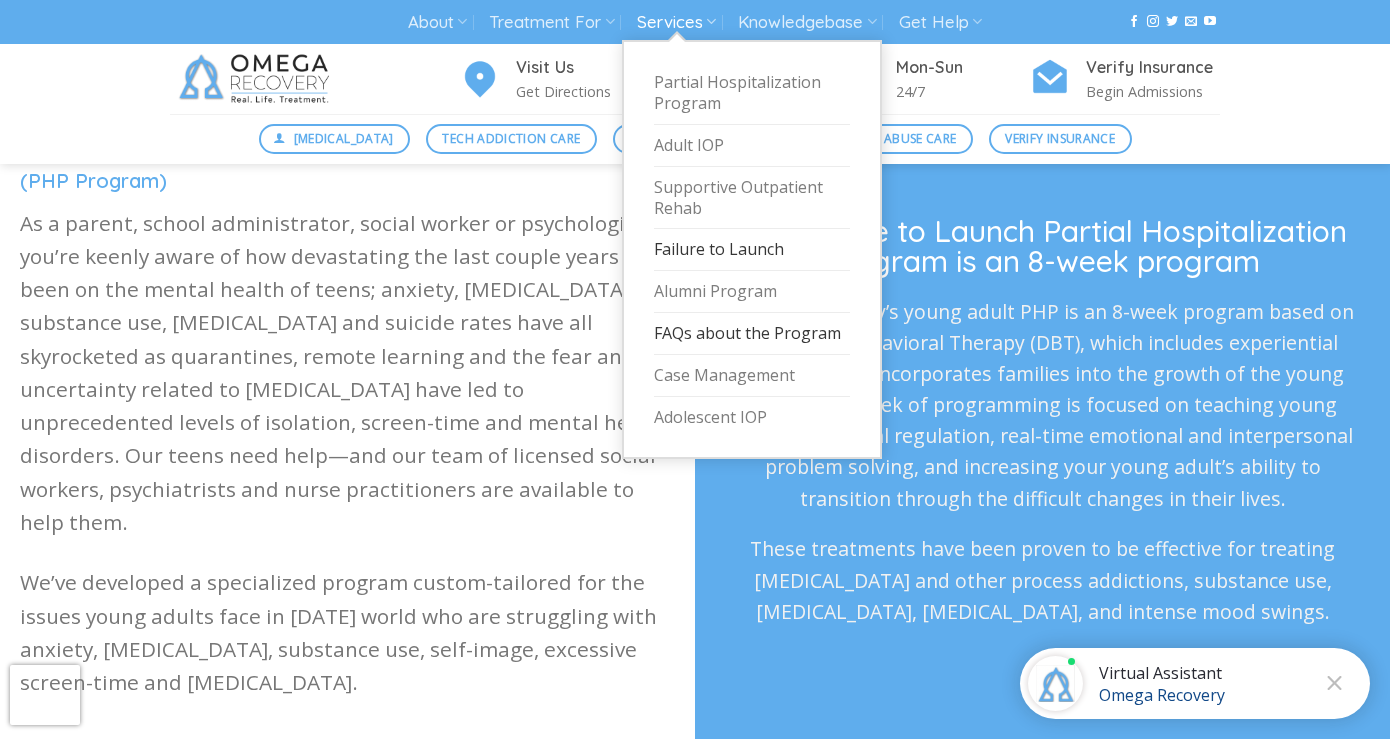 click on "FAQs about the Program" at bounding box center [752, 334] 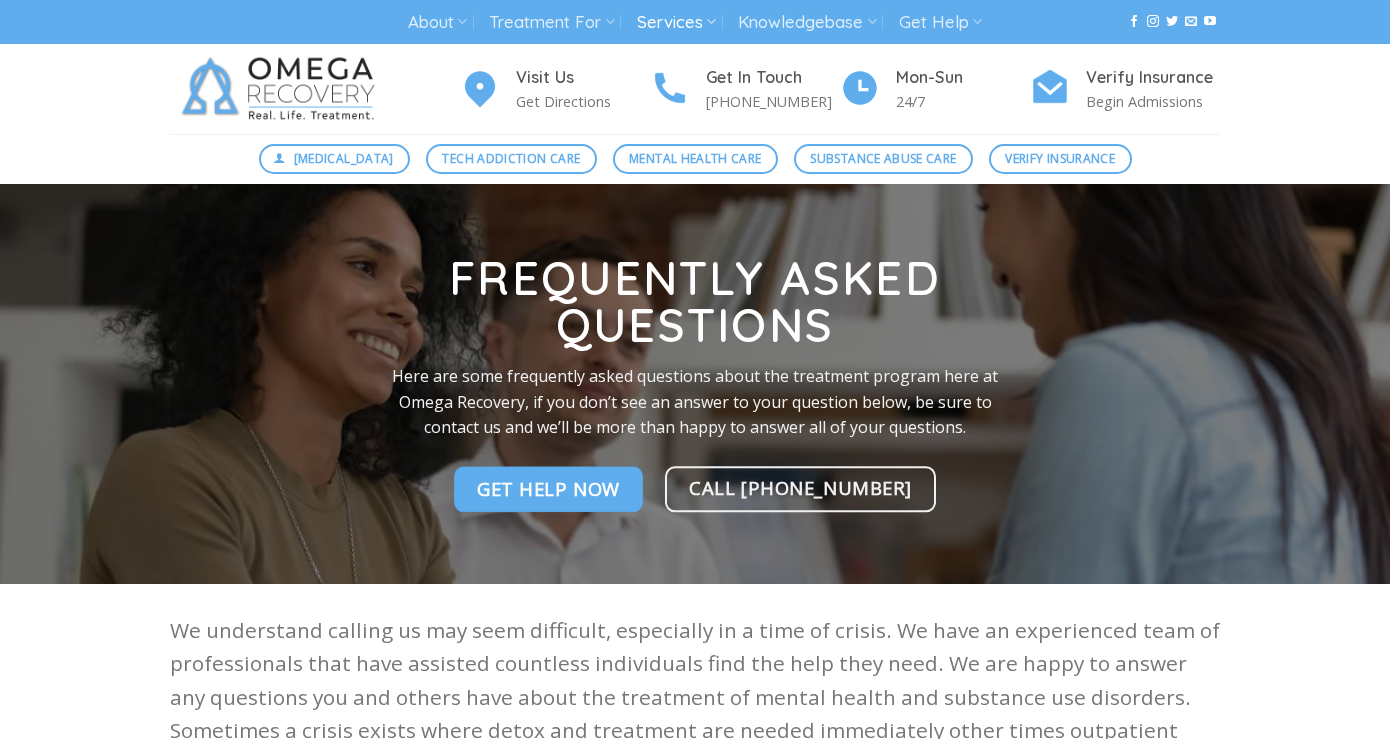 scroll, scrollTop: 213, scrollLeft: 0, axis: vertical 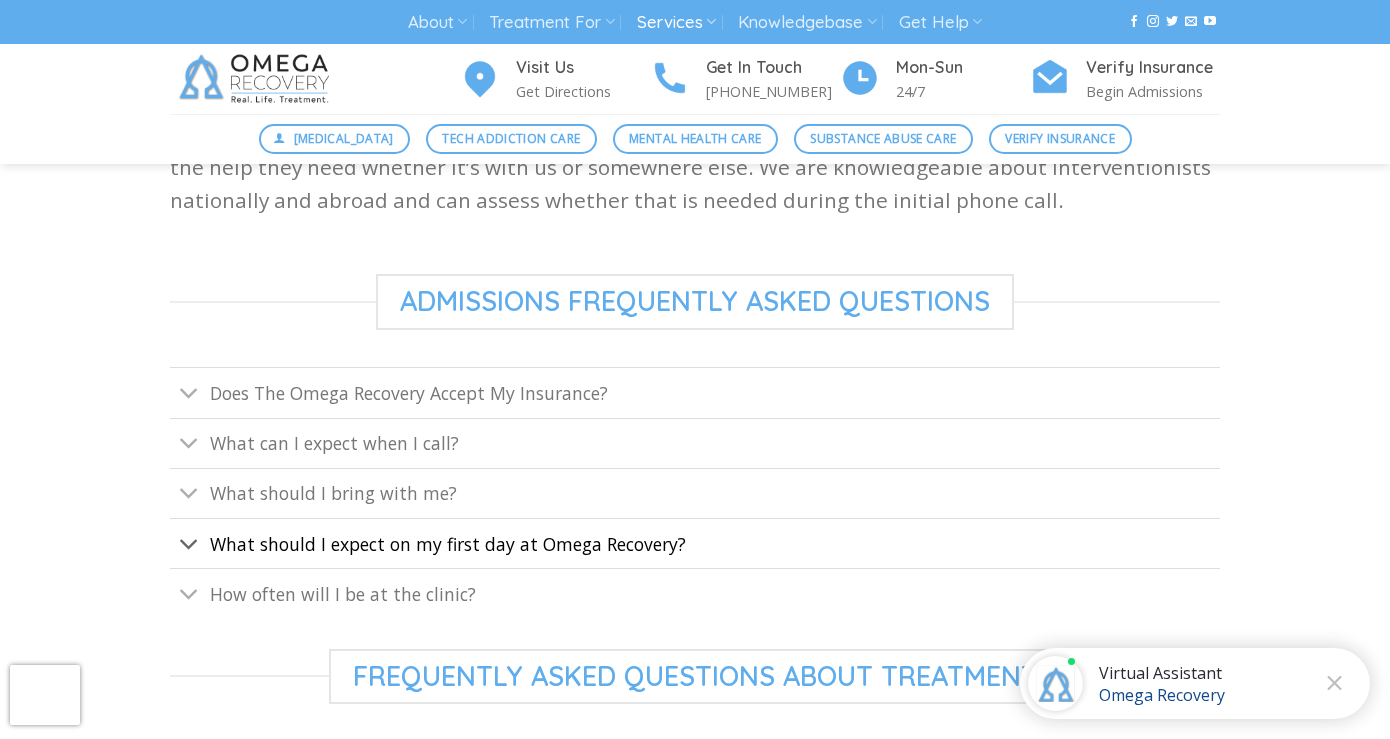 click on "What should I expect on my first day at Omega Recovery?" at bounding box center (448, 544) 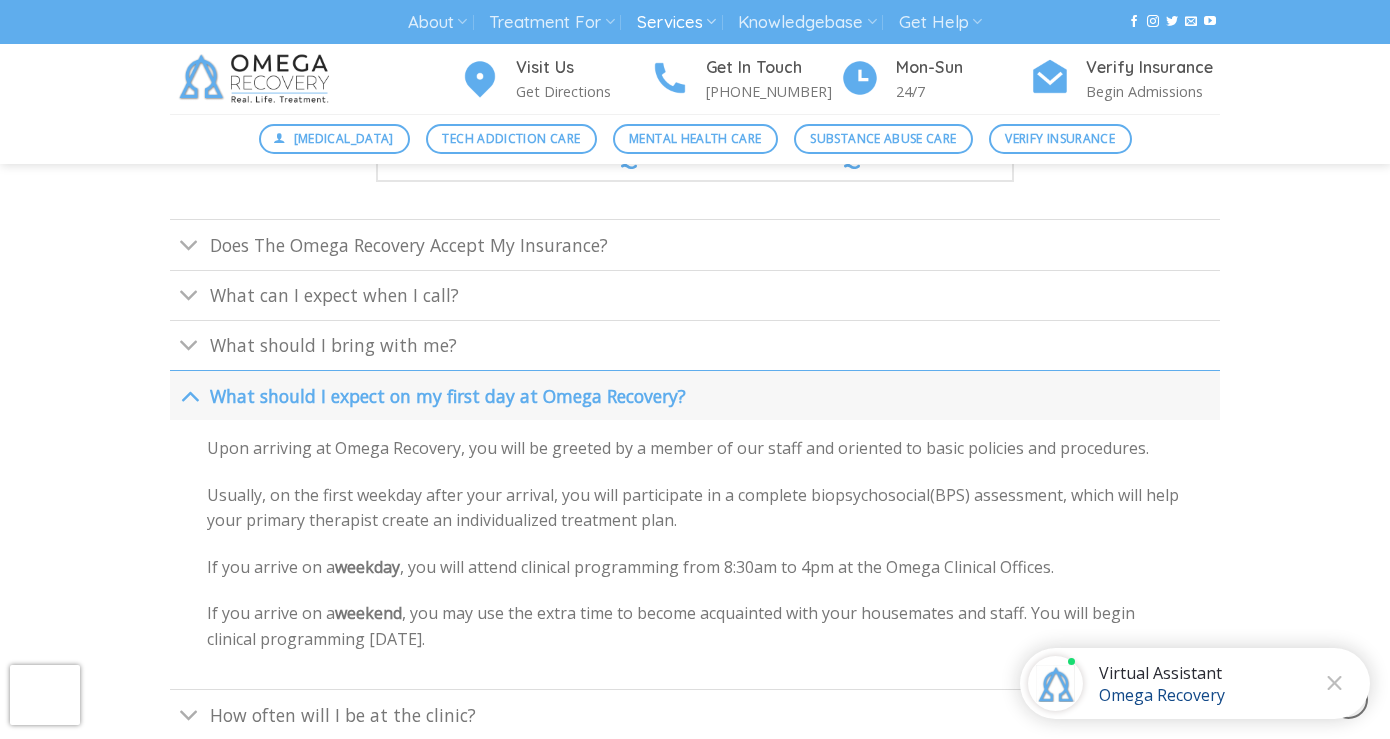 scroll, scrollTop: 814, scrollLeft: 0, axis: vertical 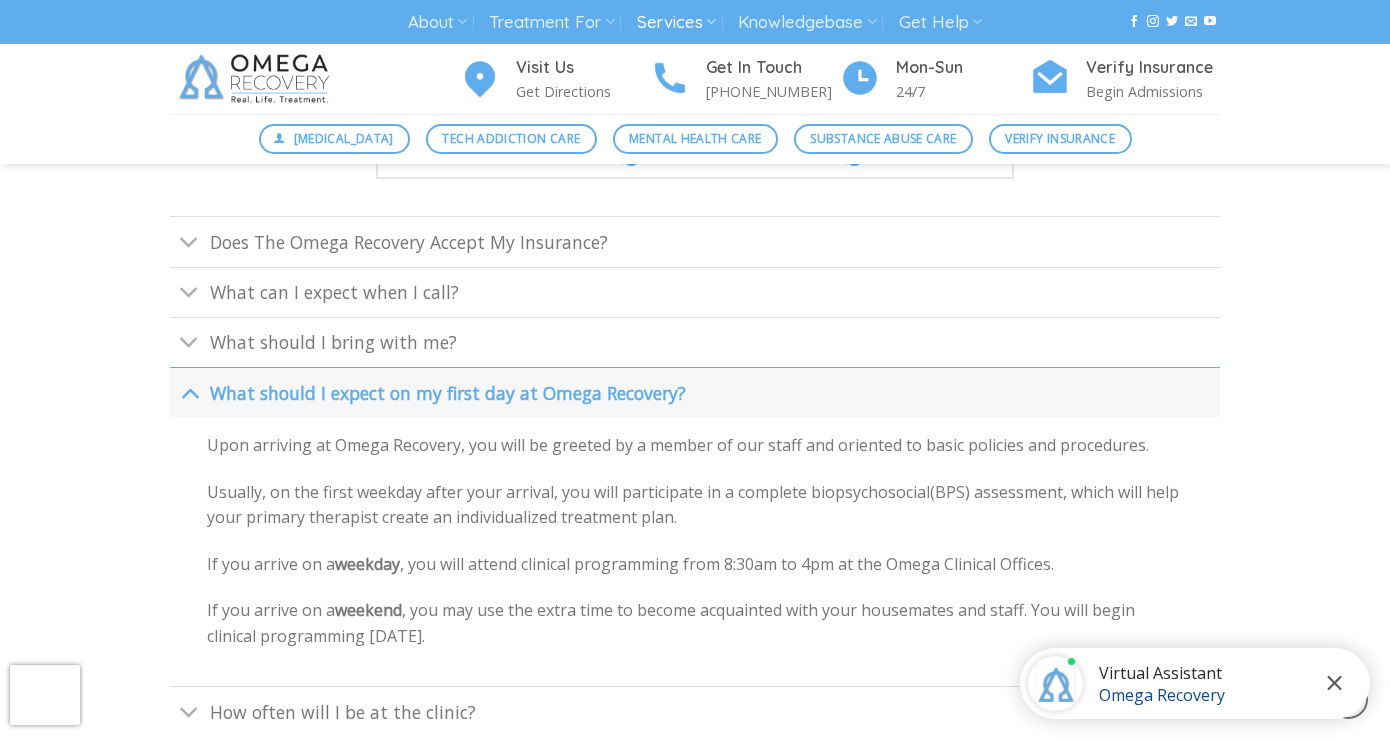 click 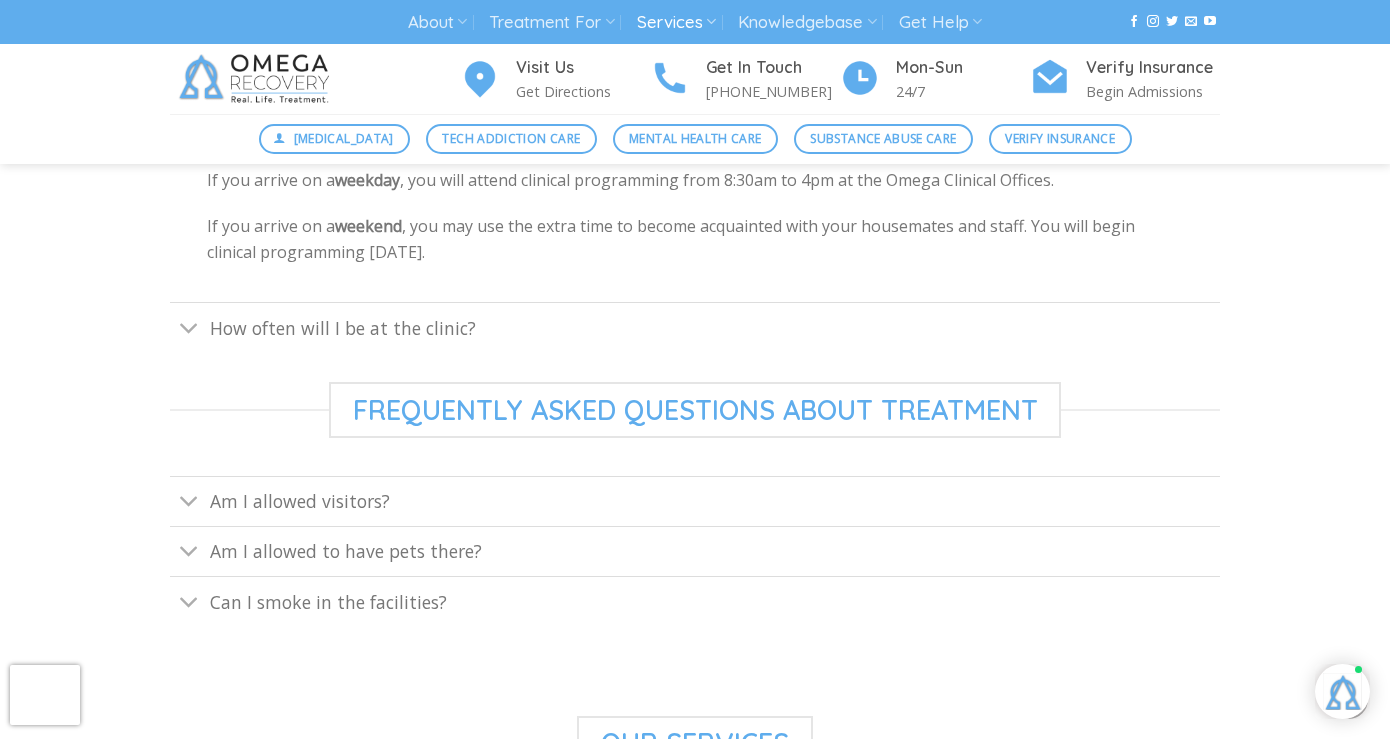 scroll, scrollTop: 1199, scrollLeft: 0, axis: vertical 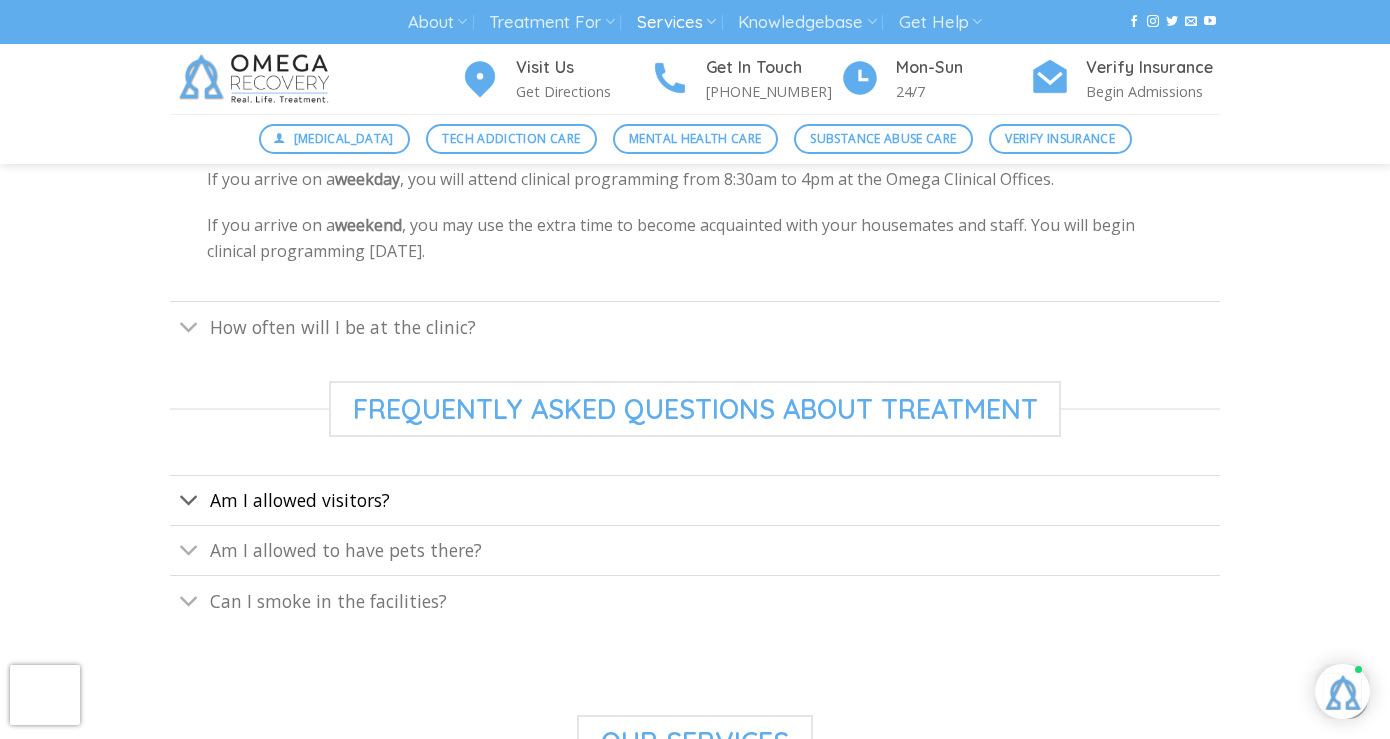 click on "Am I allowed visitors?" at bounding box center (300, 500) 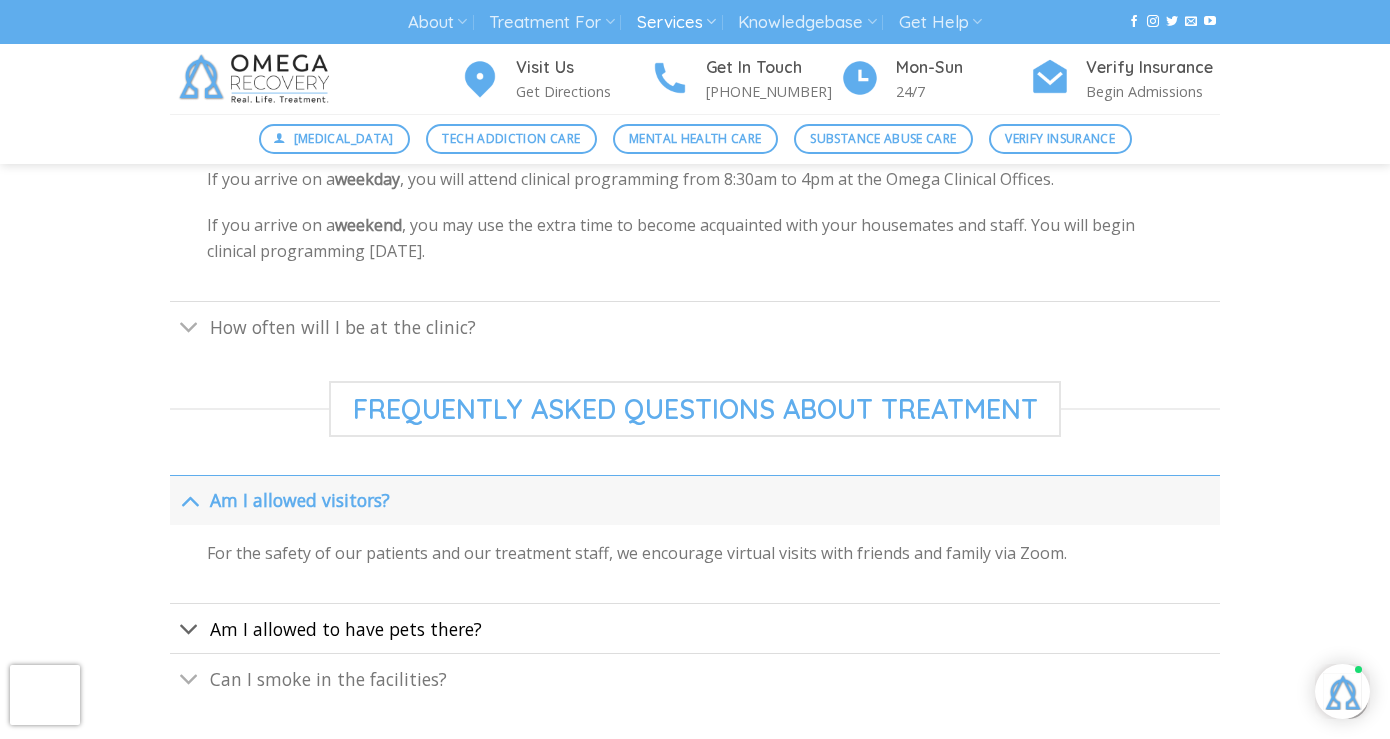 click on "Am I allowed to have pets there?" at bounding box center [346, 629] 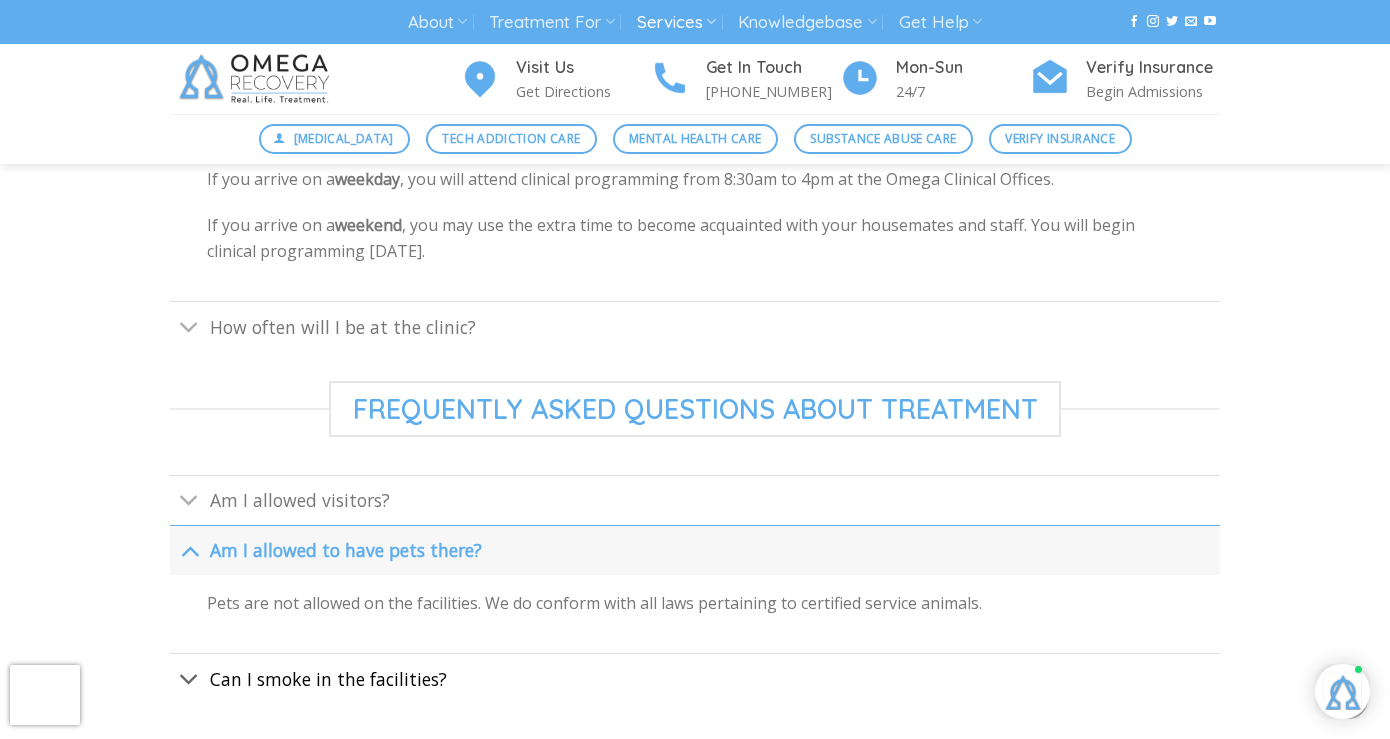 click on "Can I smoke in the facilities?" at bounding box center (328, 679) 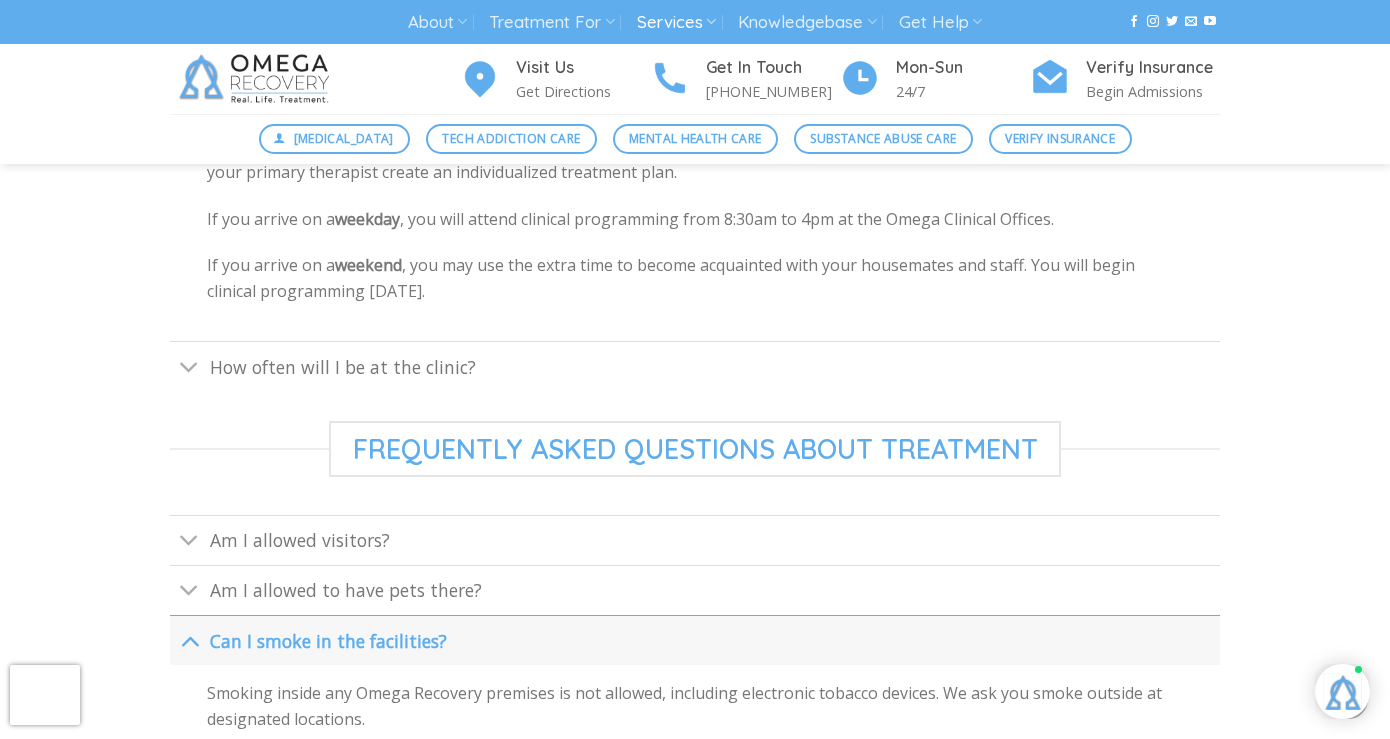 scroll, scrollTop: 1157, scrollLeft: 0, axis: vertical 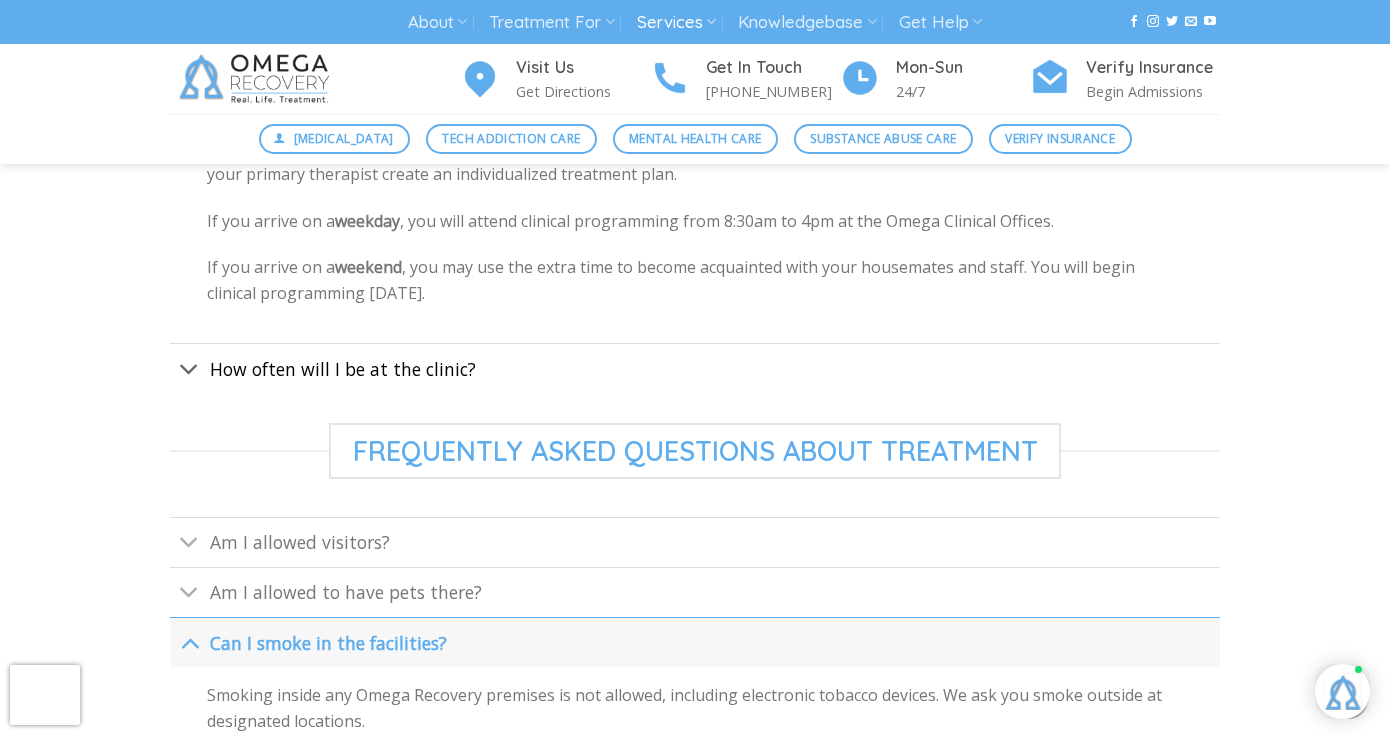 click on "How often will I be at the clinic?" at bounding box center (343, 369) 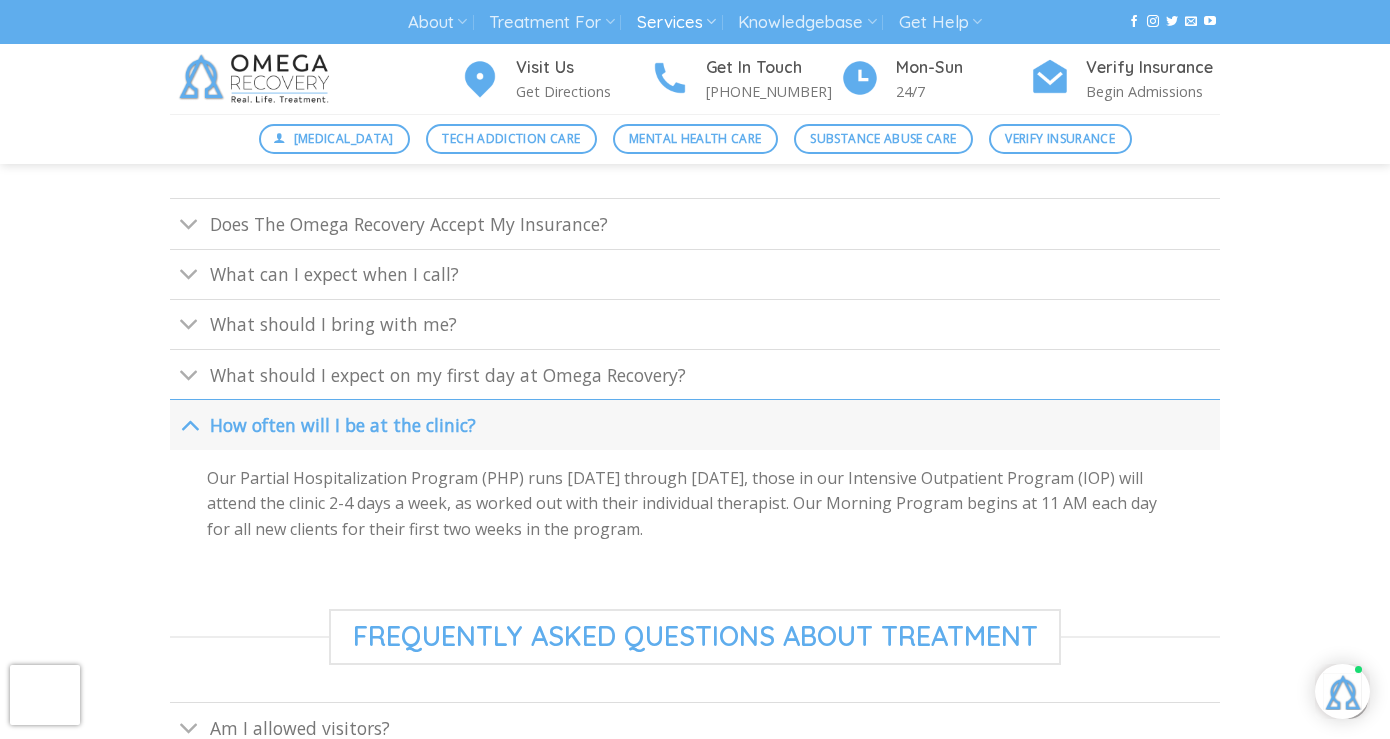 scroll, scrollTop: 818, scrollLeft: 0, axis: vertical 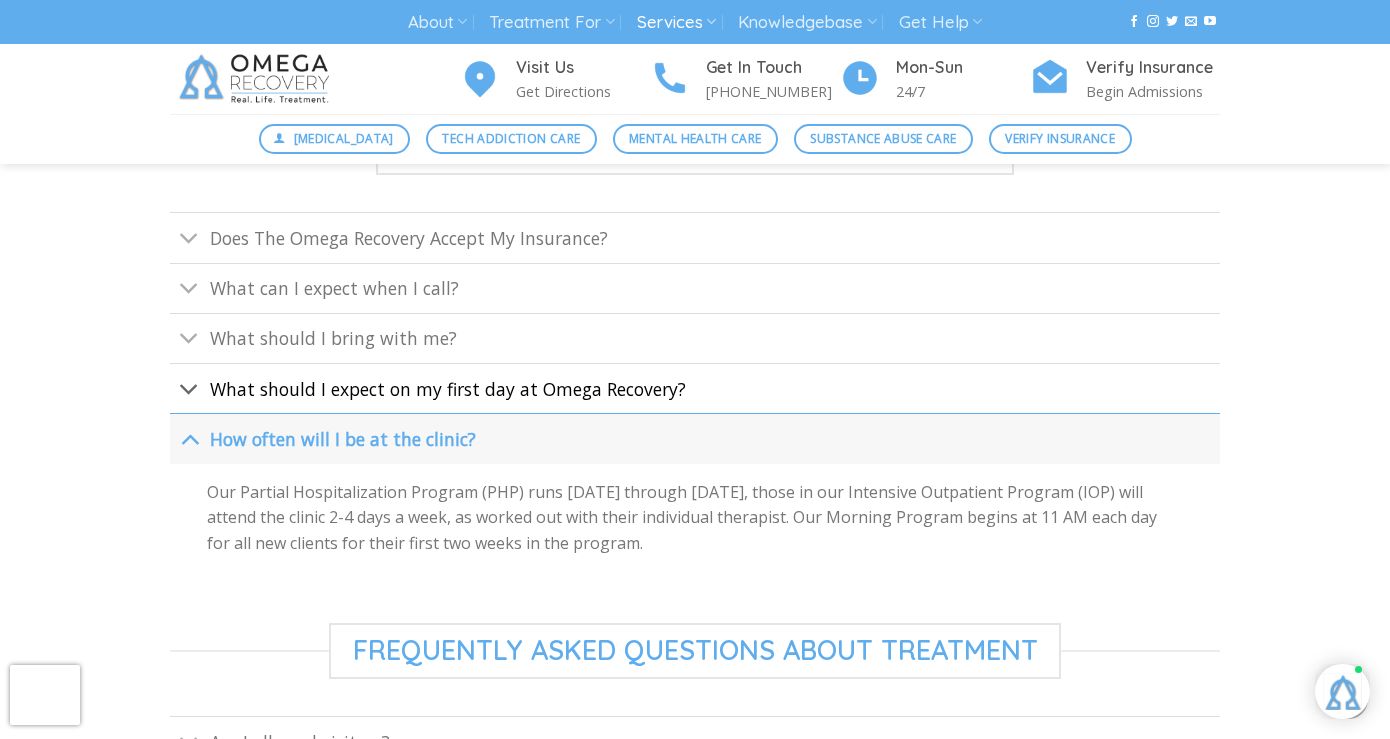 click on "What should I expect on my first day at Omega Recovery?" at bounding box center (448, 389) 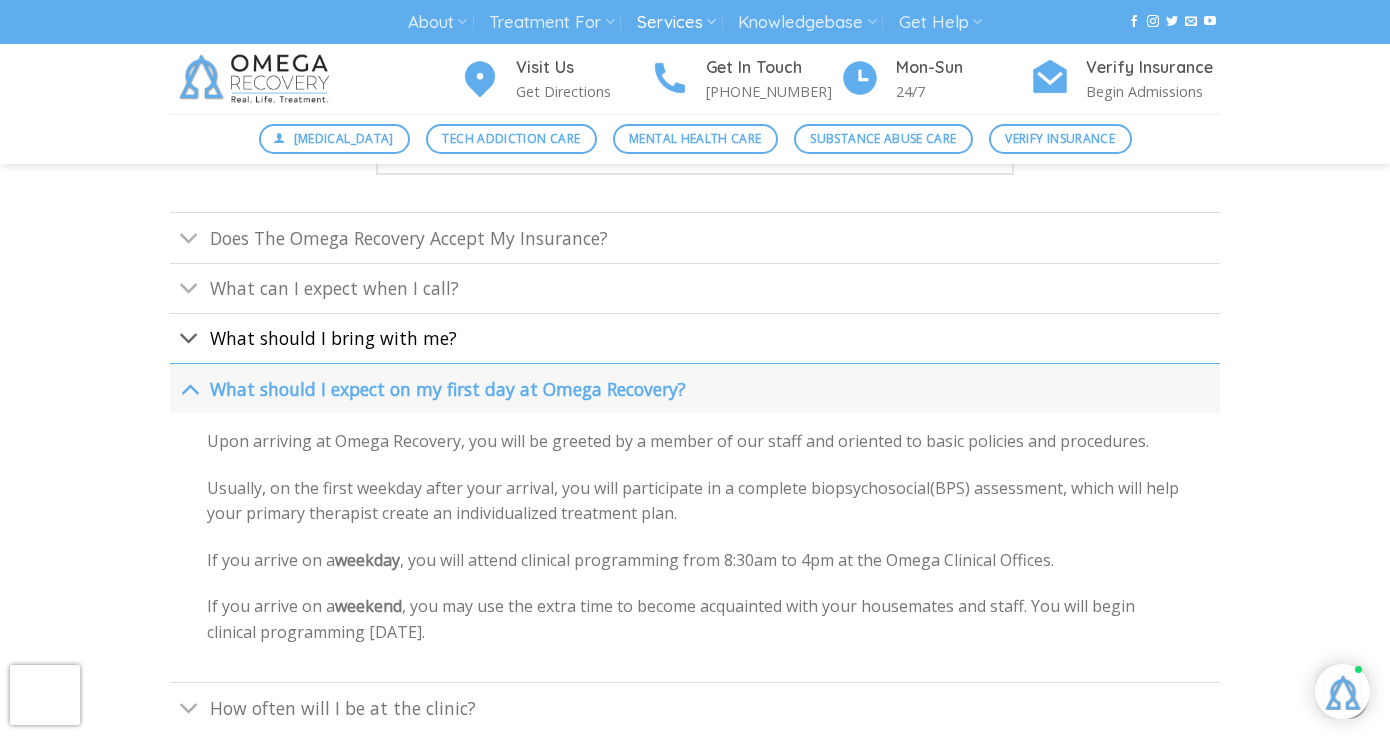 click on "What should I bring with me?" at bounding box center [333, 338] 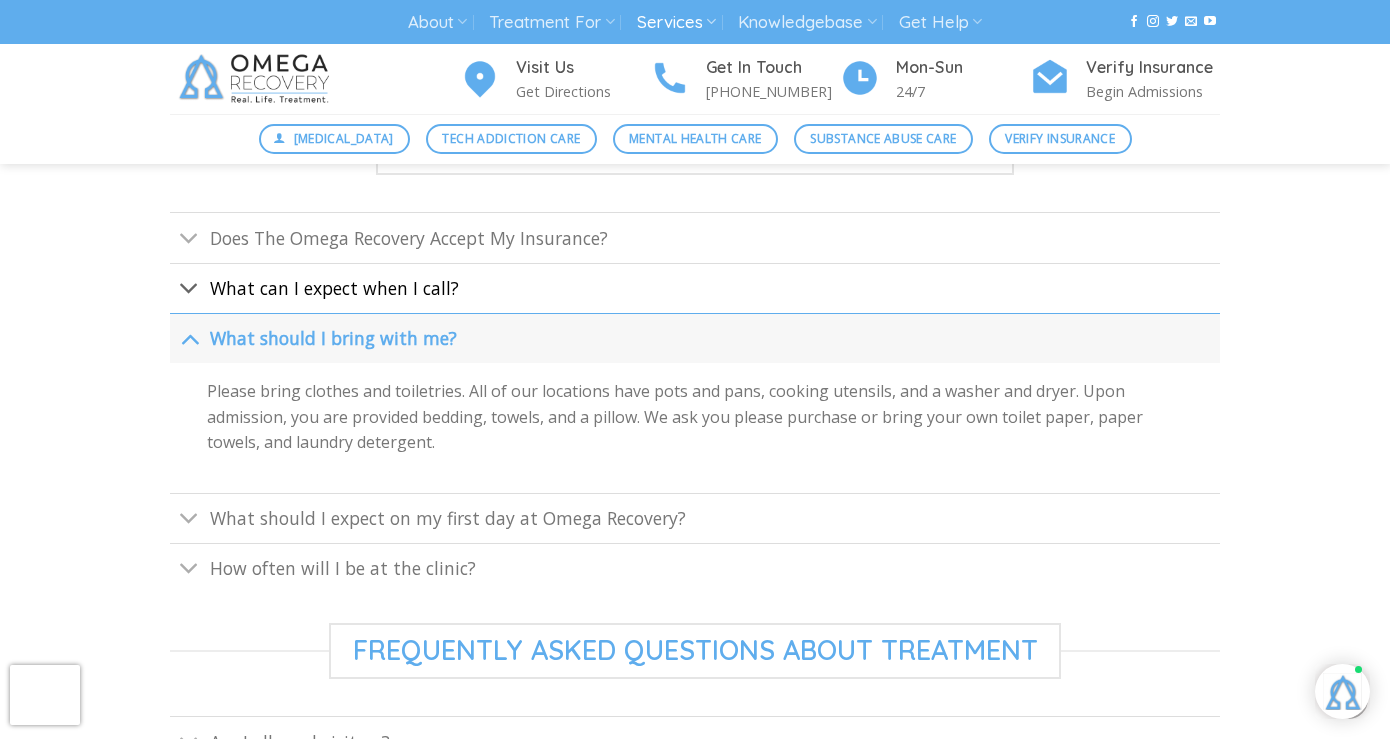 click on "What can I expect when I call?" at bounding box center (334, 288) 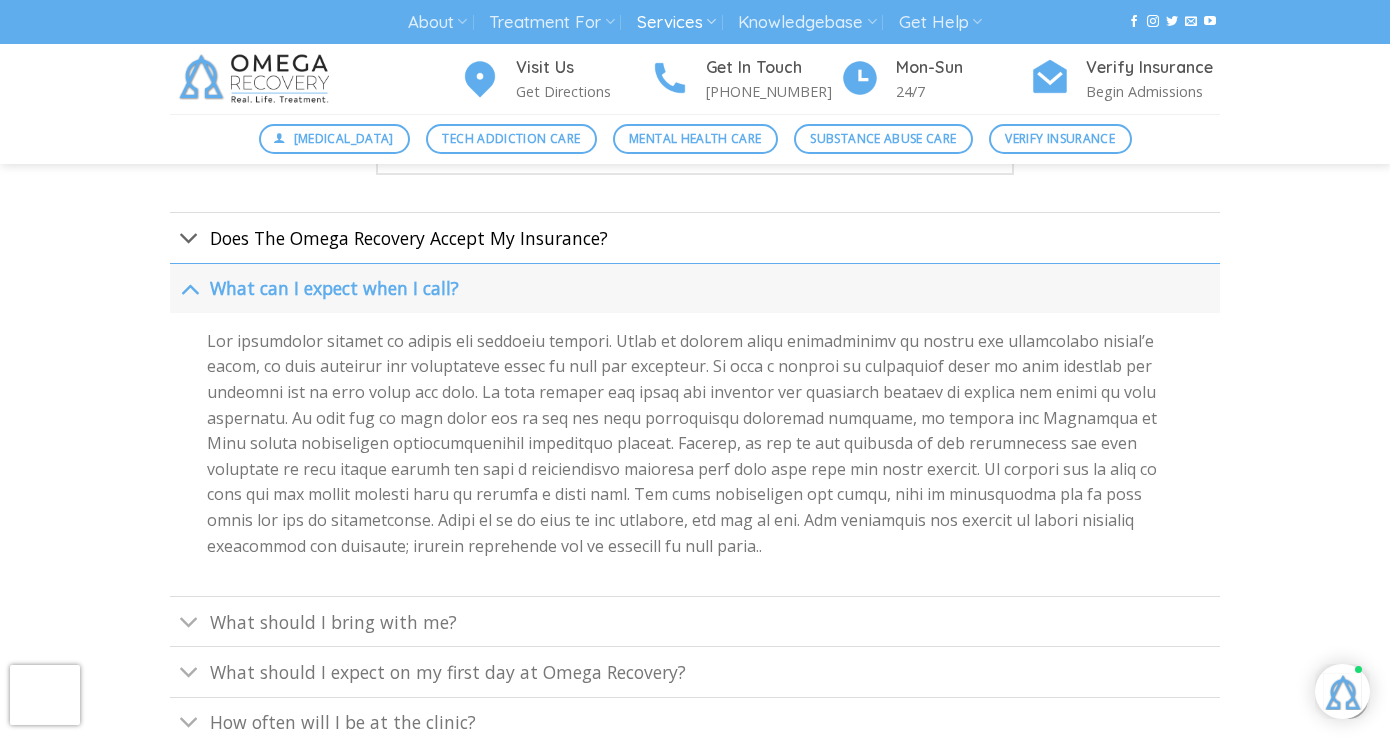 click on "Does The Omega Recovery Accept My Insurance?" at bounding box center (409, 238) 